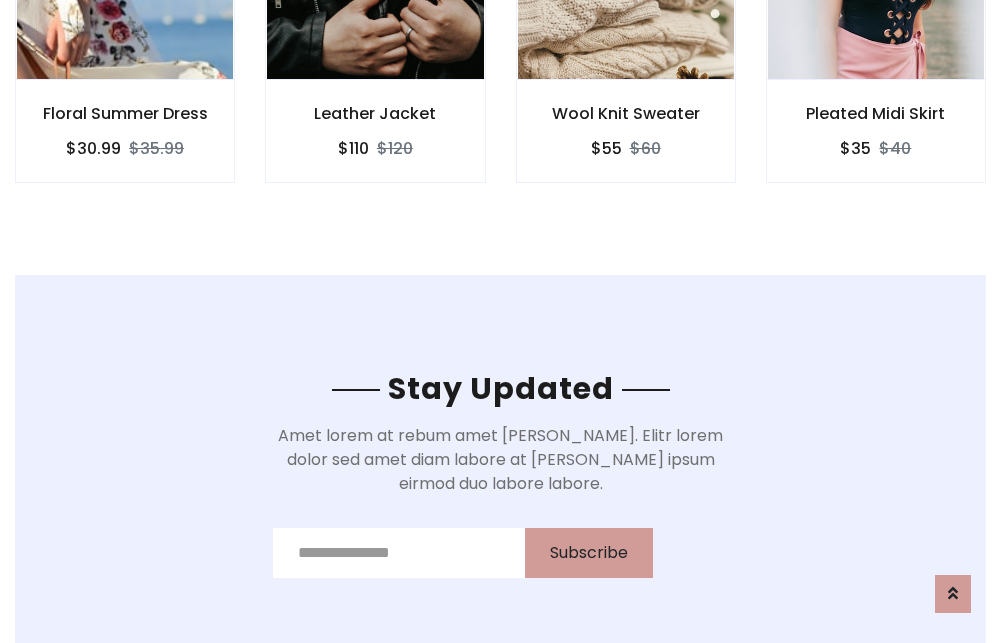 scroll, scrollTop: 3012, scrollLeft: 0, axis: vertical 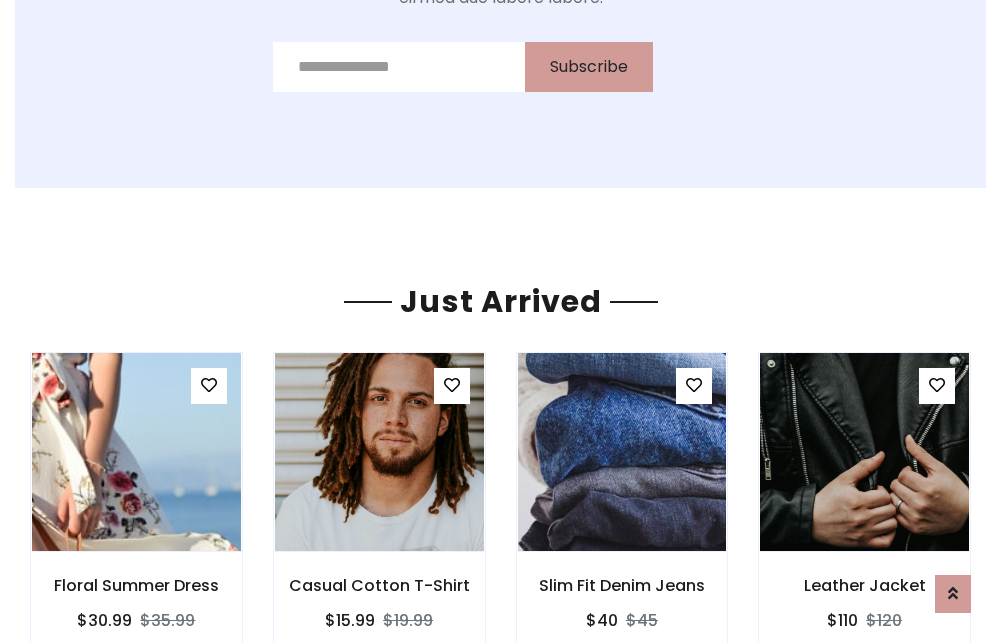 click on "Wool Knit Sweater
$55
$60" at bounding box center (626, -441) 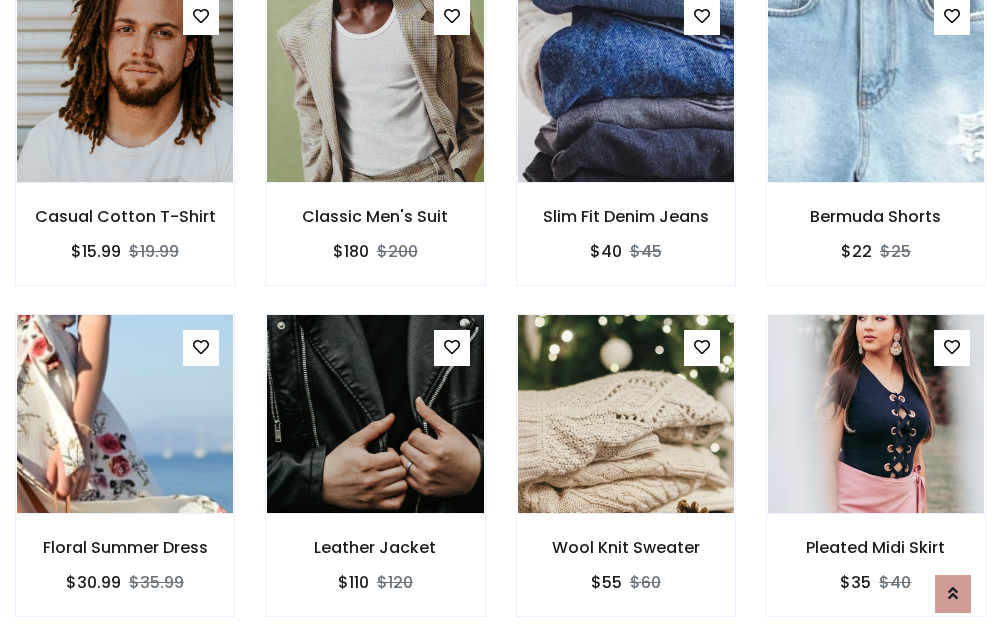 click on "Wool Knit Sweater
$55
$60" at bounding box center [626, 479] 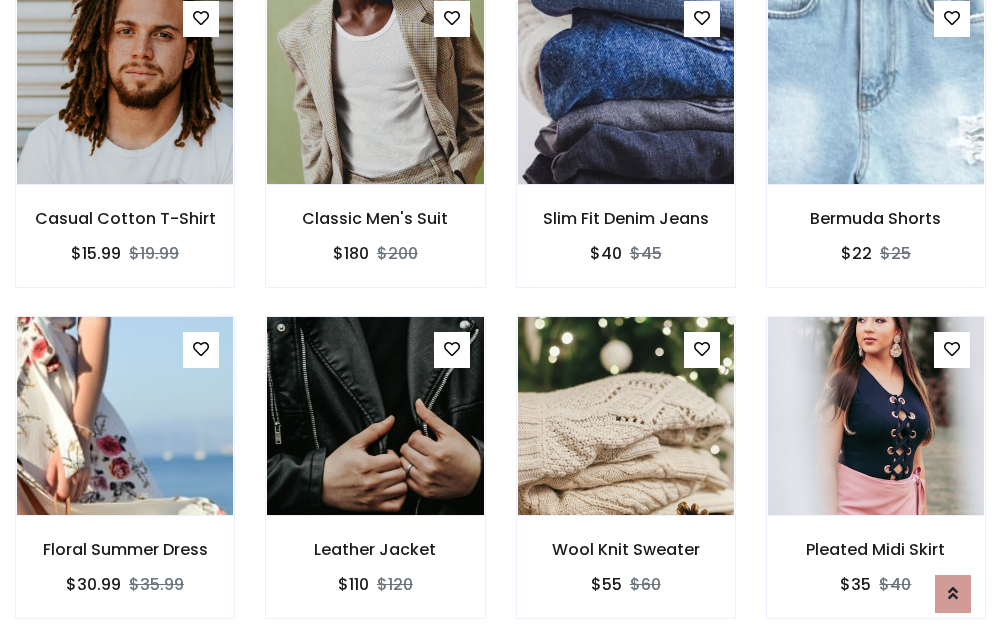 click on "Wool Knit Sweater
$55
$60" at bounding box center (626, 481) 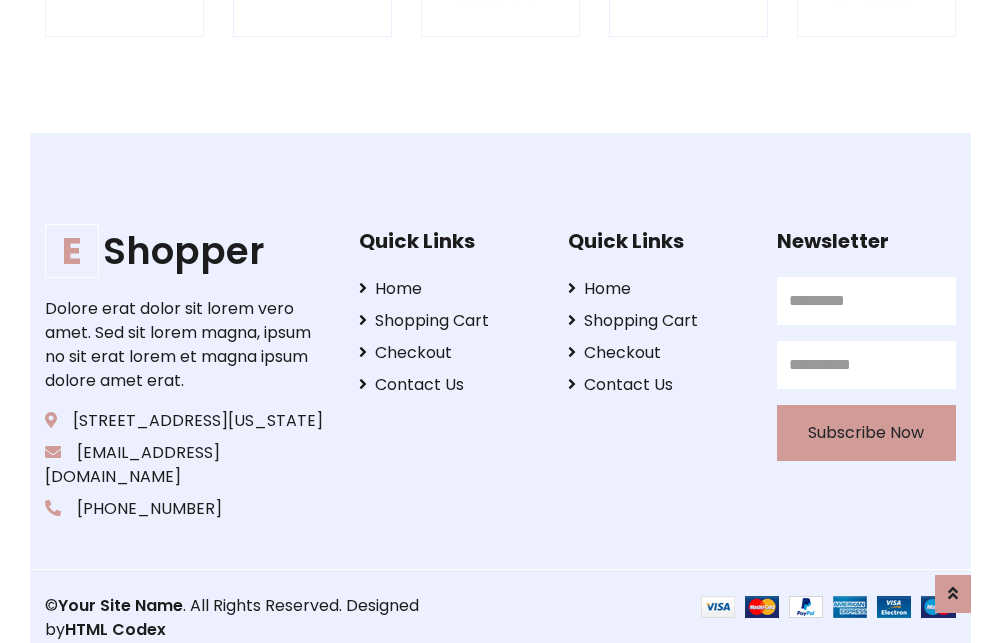 scroll, scrollTop: 3807, scrollLeft: 0, axis: vertical 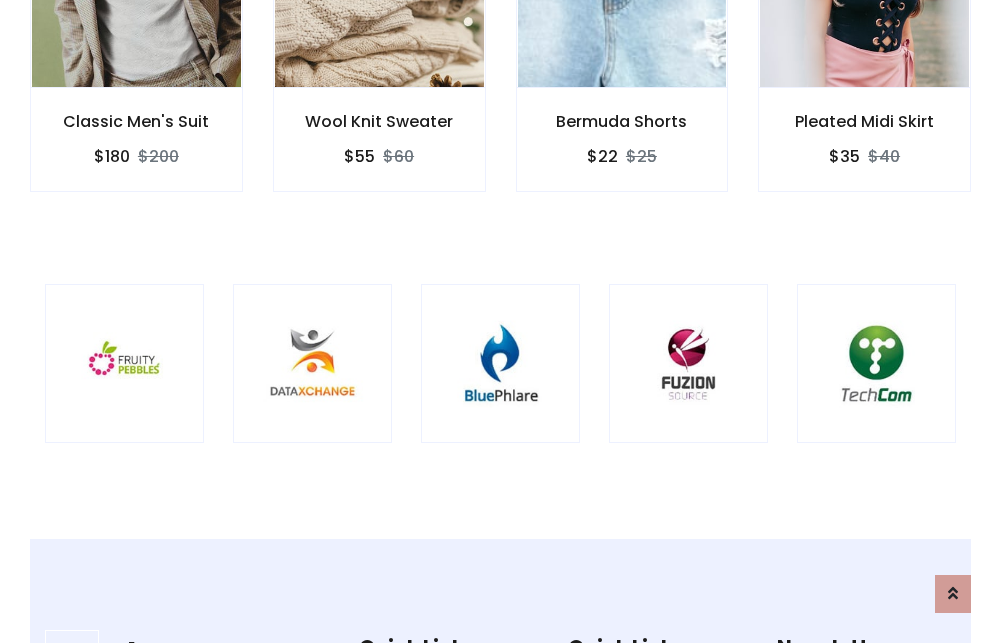 click at bounding box center (500, 363) 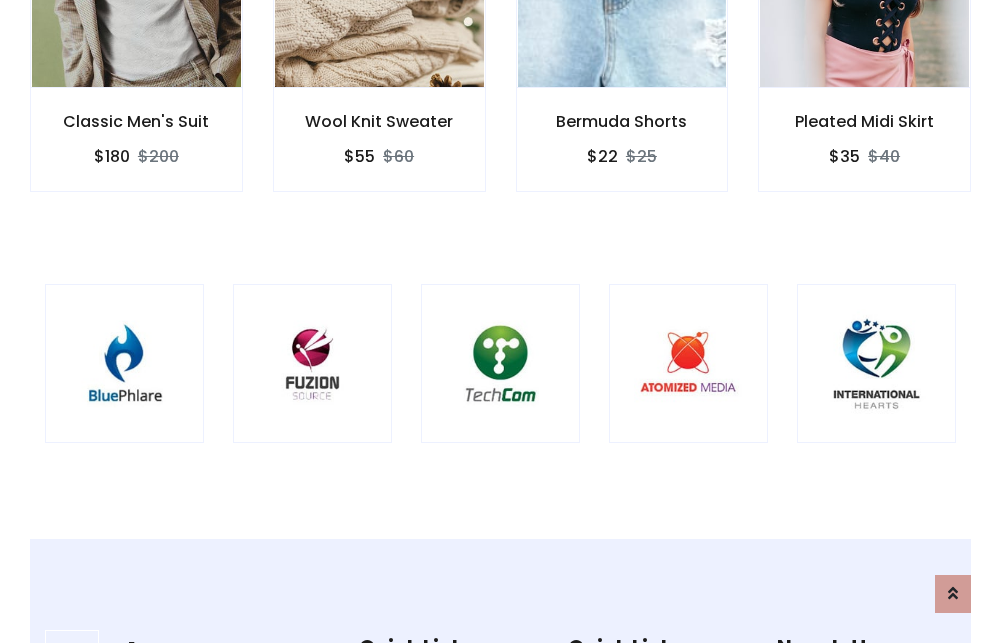 click at bounding box center [500, 363] 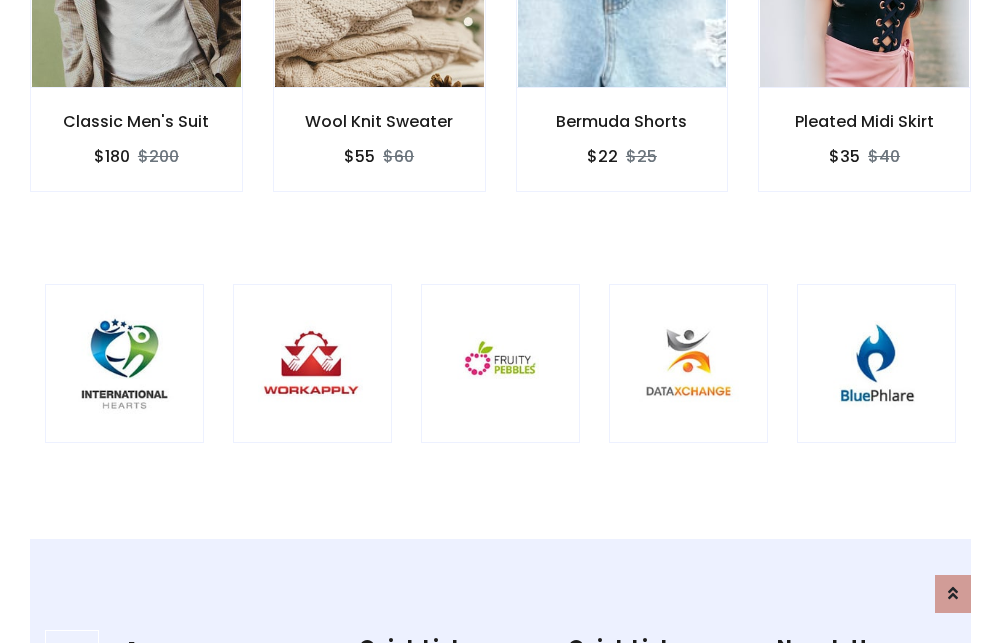 click at bounding box center [500, 363] 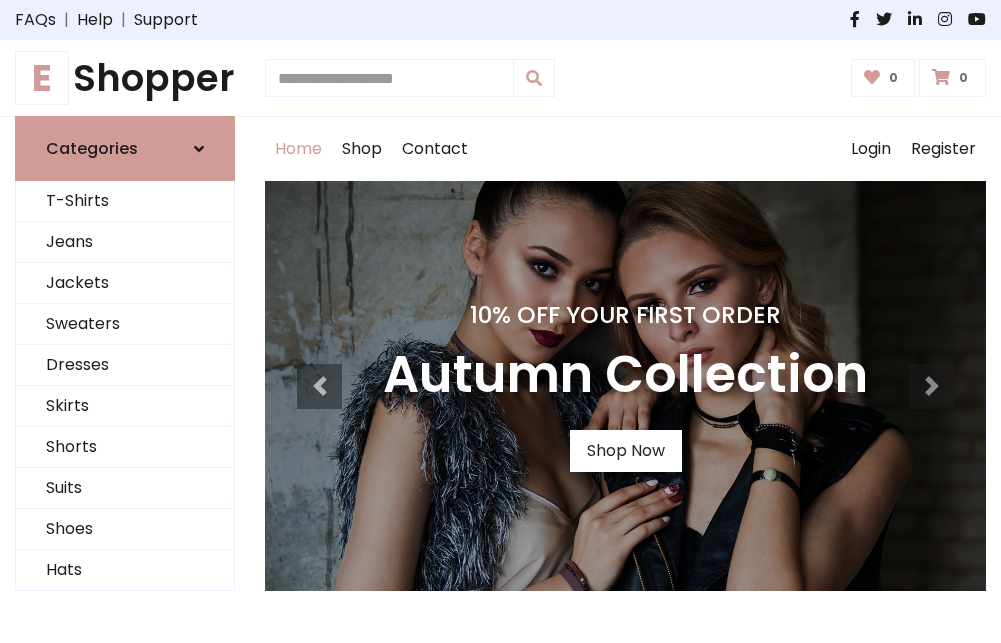scroll, scrollTop: 0, scrollLeft: 0, axis: both 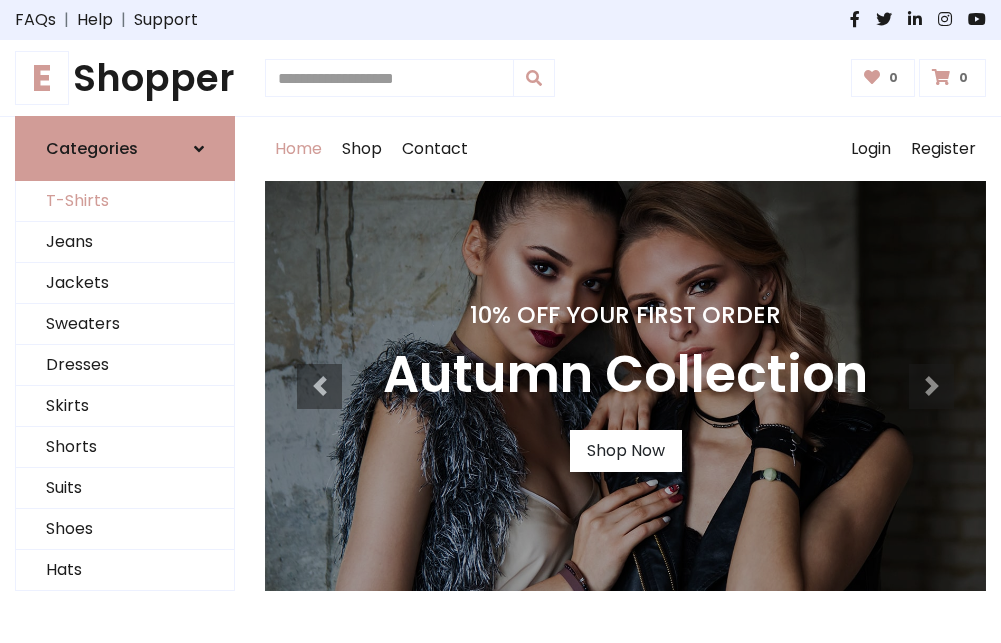 click on "T-Shirts" at bounding box center (125, 201) 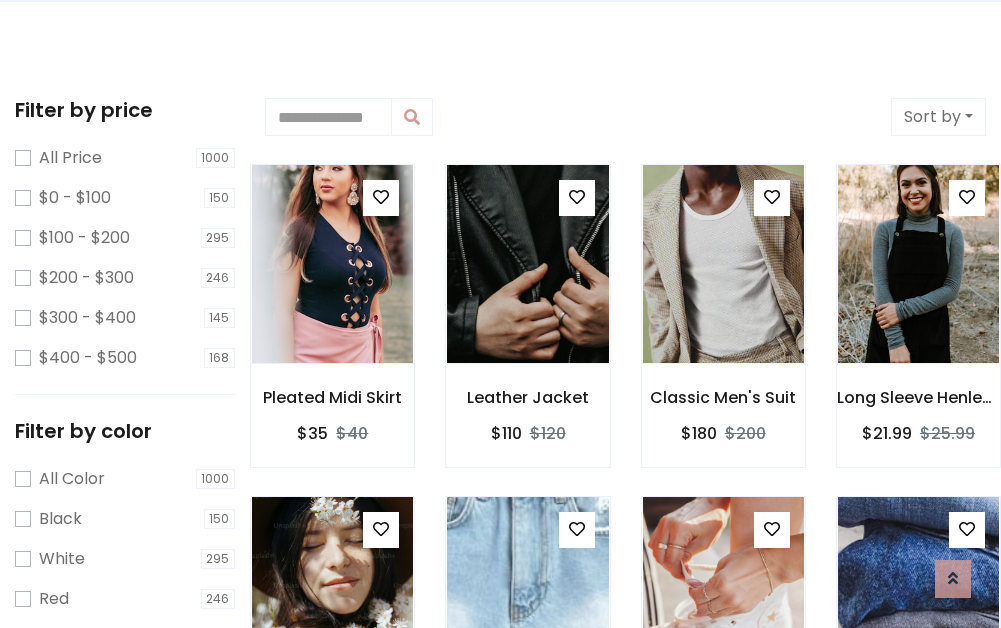 scroll, scrollTop: 0, scrollLeft: 0, axis: both 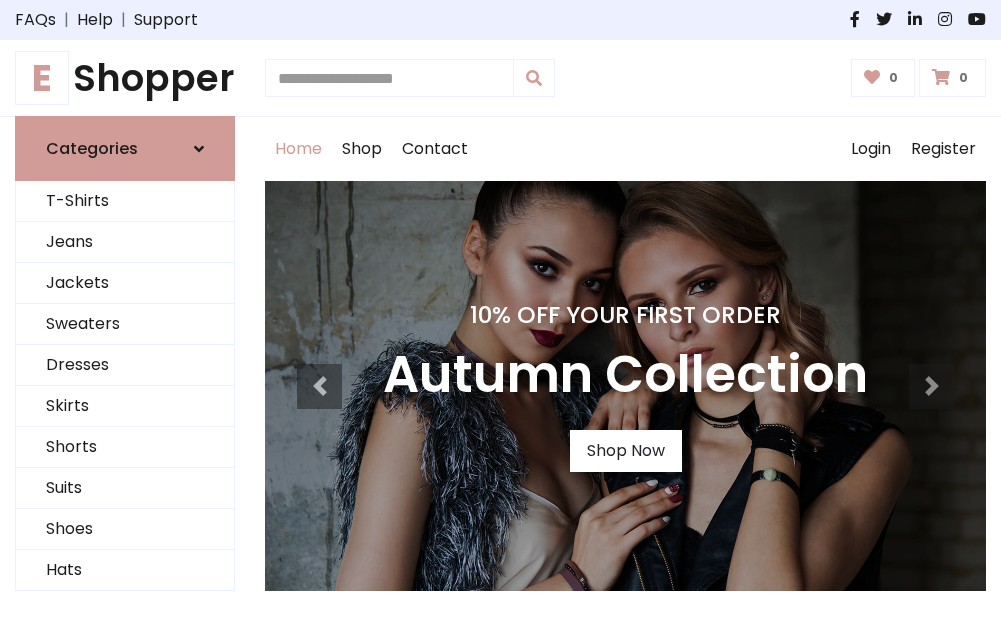 click on "E Shopper" at bounding box center [125, 78] 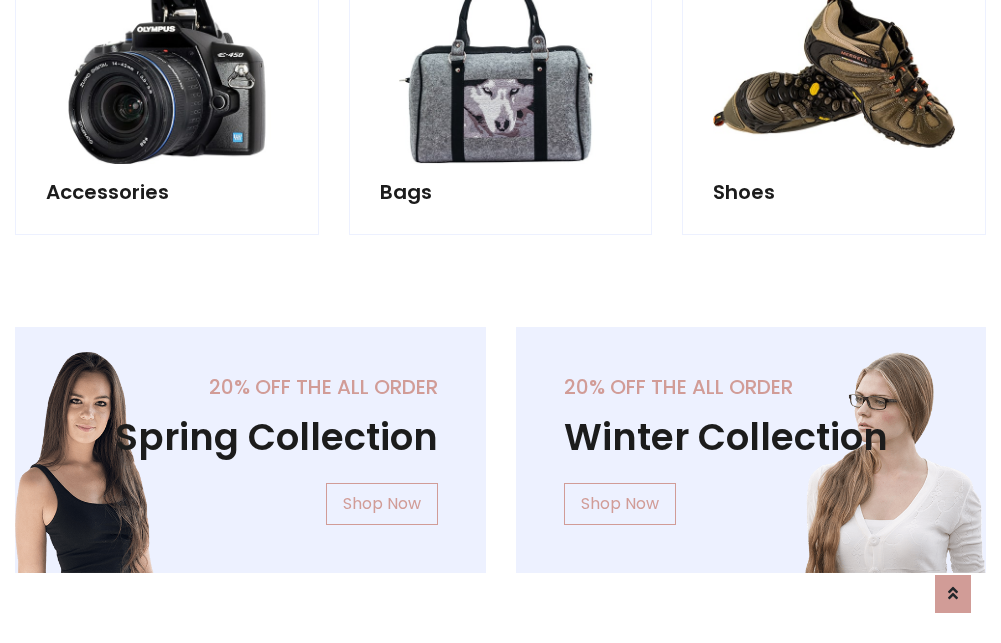 scroll, scrollTop: 1943, scrollLeft: 0, axis: vertical 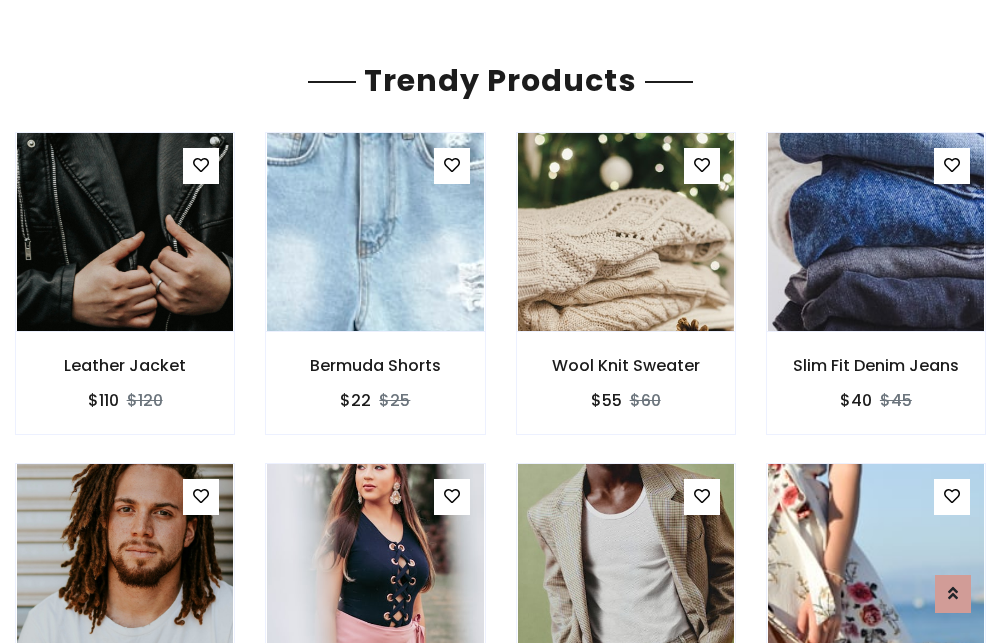click on "Shop" at bounding box center [362, -1794] 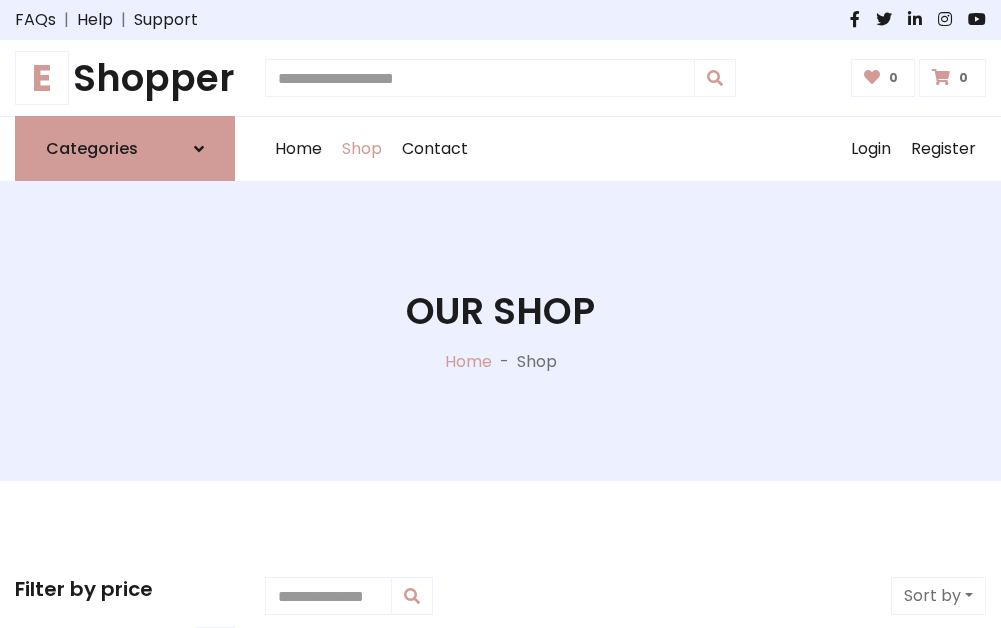 scroll, scrollTop: 0, scrollLeft: 0, axis: both 